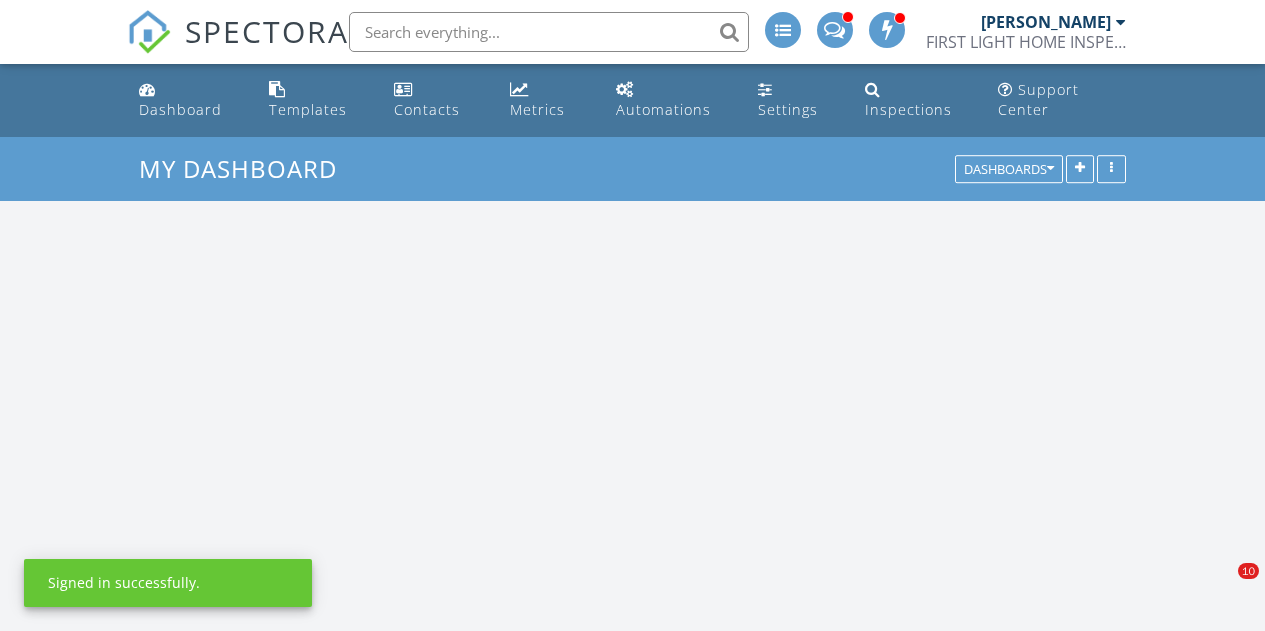 scroll, scrollTop: 0, scrollLeft: 0, axis: both 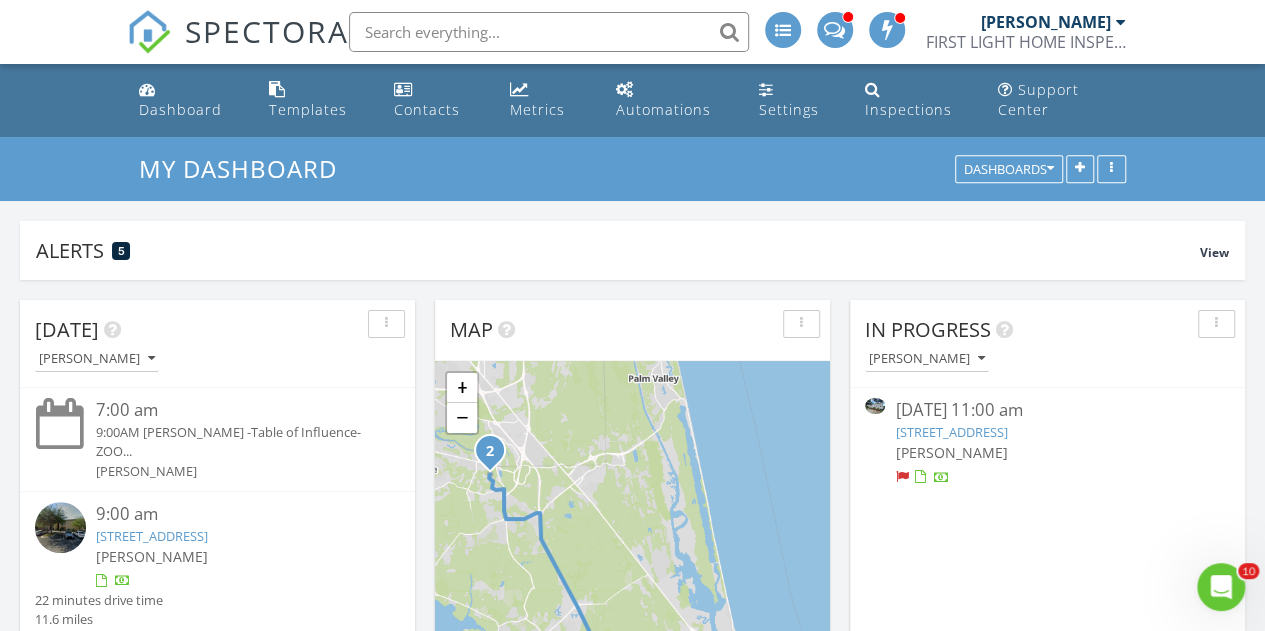 click on "6918 SW 49th Pl, Gainesville, FL 32608" at bounding box center [951, 432] 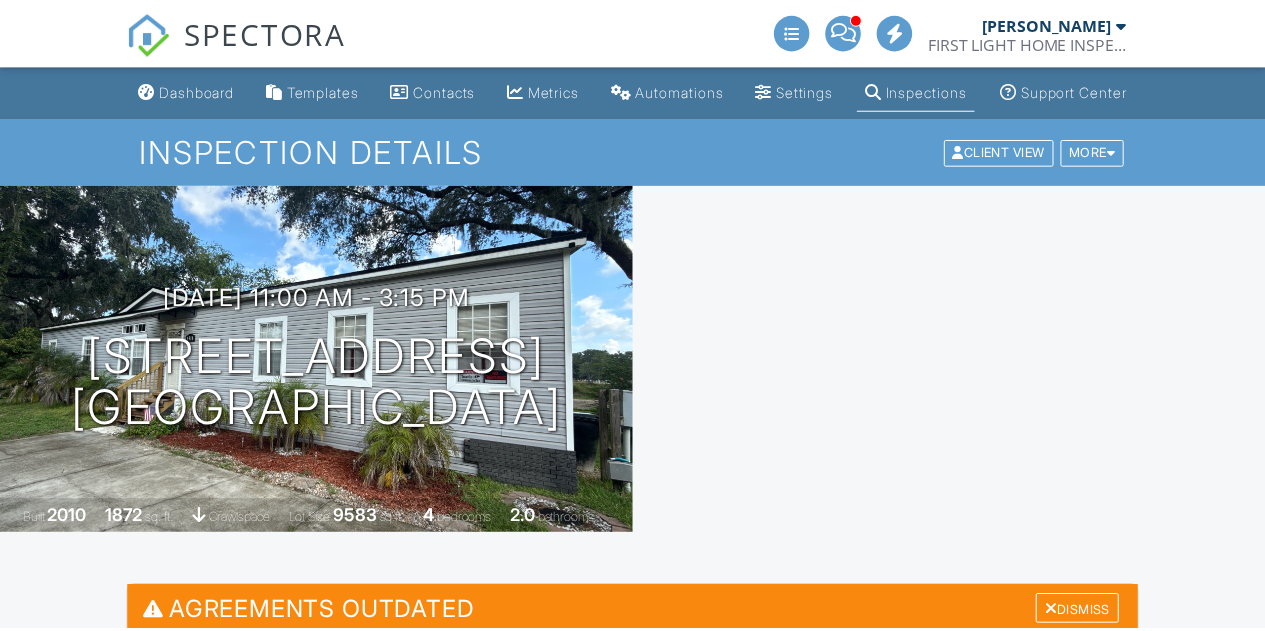 scroll, scrollTop: 0, scrollLeft: 0, axis: both 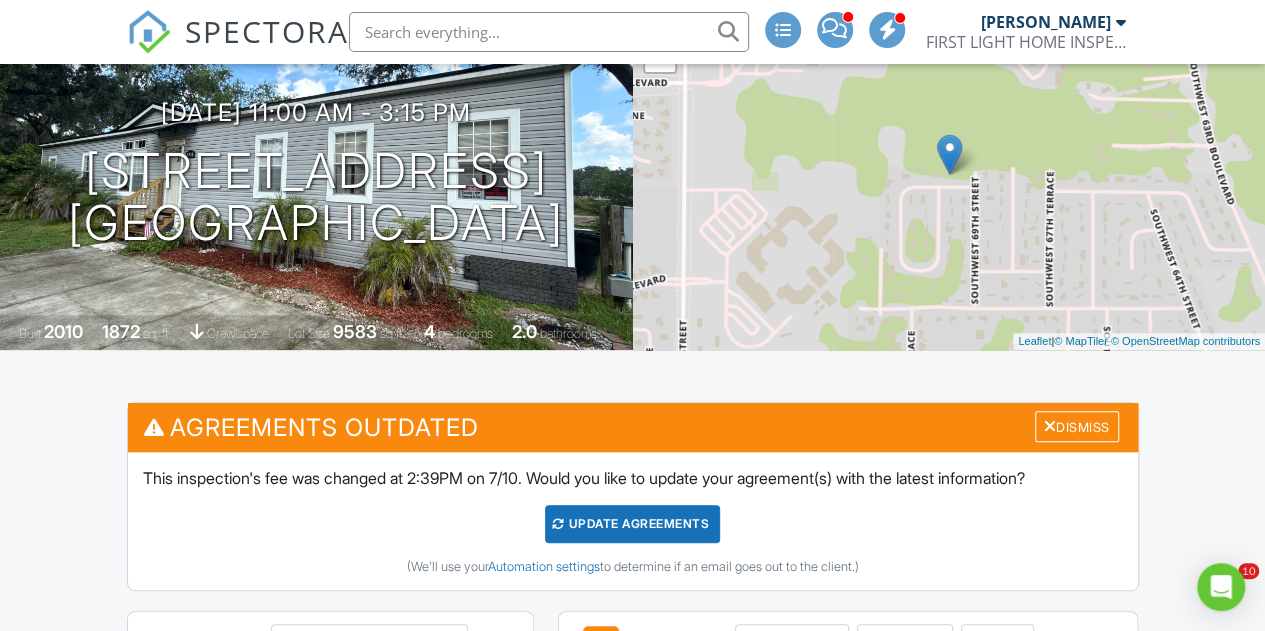 drag, startPoint x: 1276, startPoint y: 67, endPoint x: 1266, endPoint y: 95, distance: 29.732138 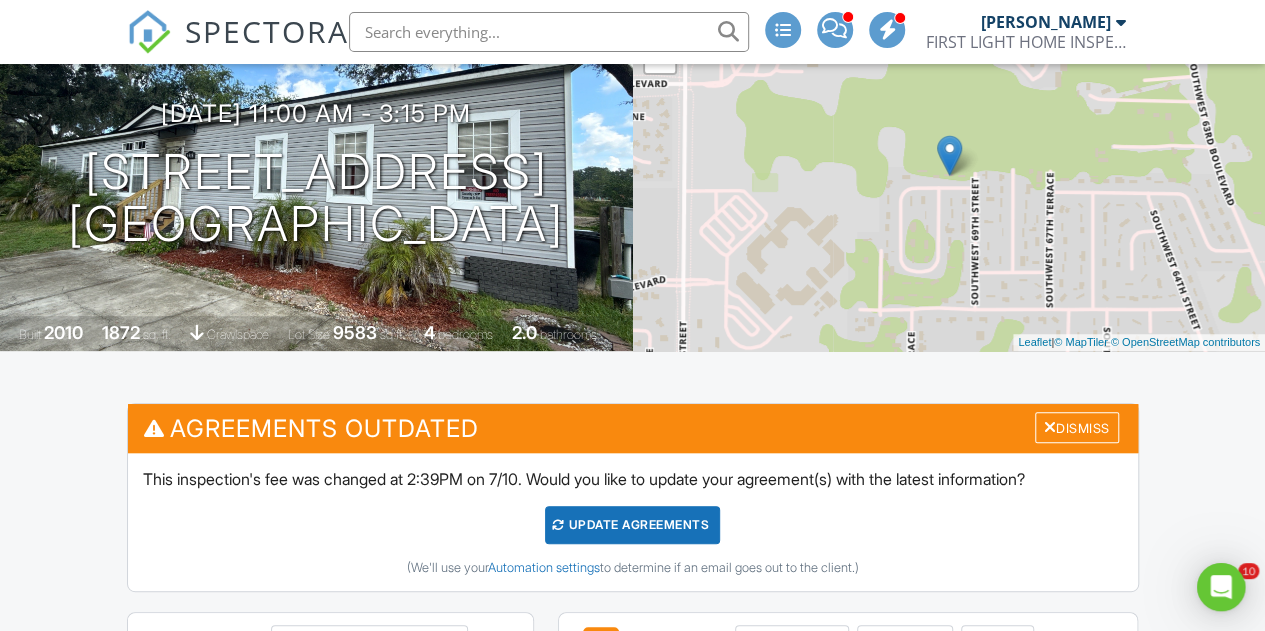 scroll, scrollTop: 0, scrollLeft: 0, axis: both 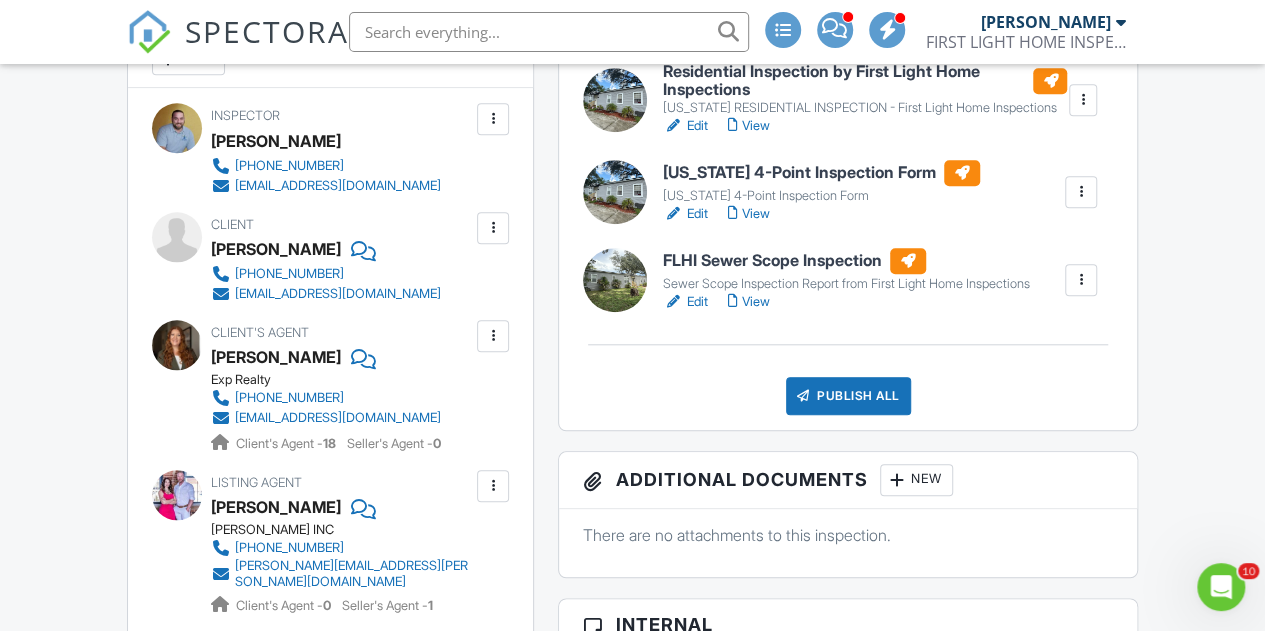 click at bounding box center [673, 302] 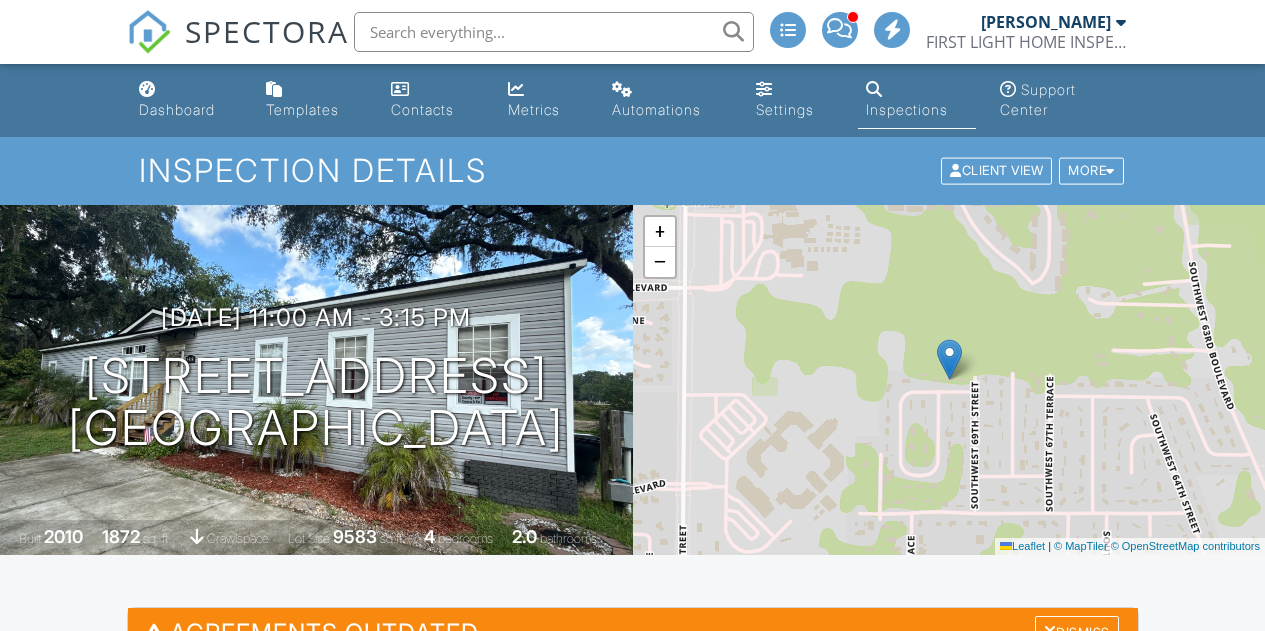 scroll, scrollTop: 0, scrollLeft: 0, axis: both 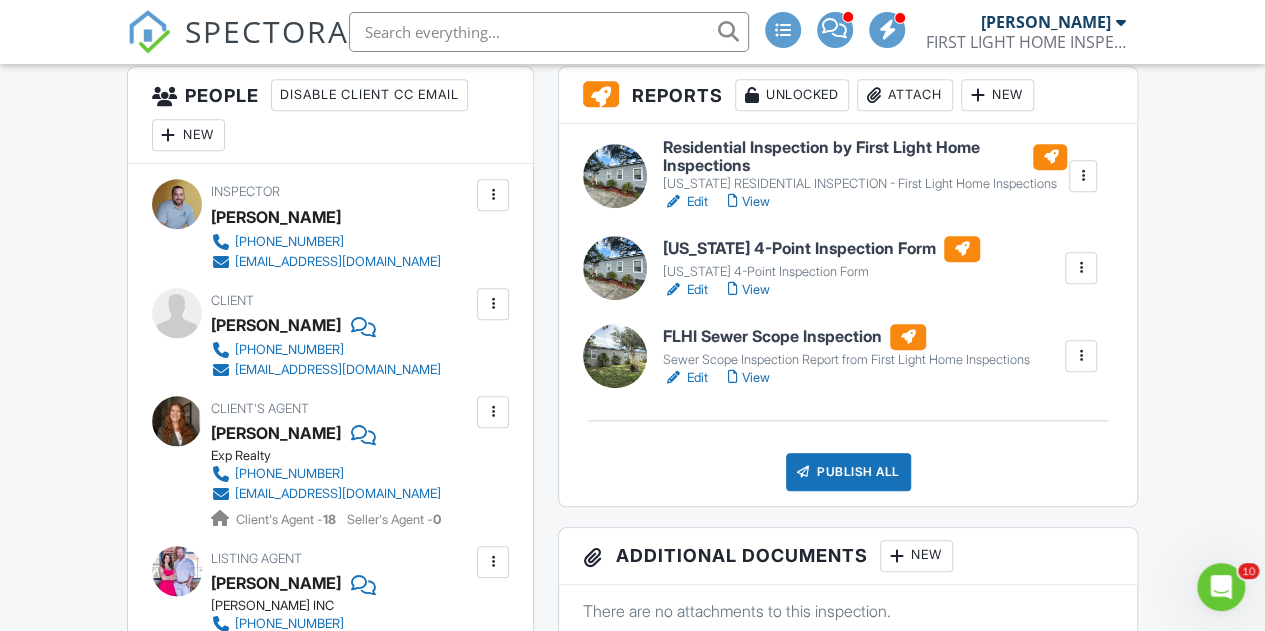 click on "View" at bounding box center [749, 378] 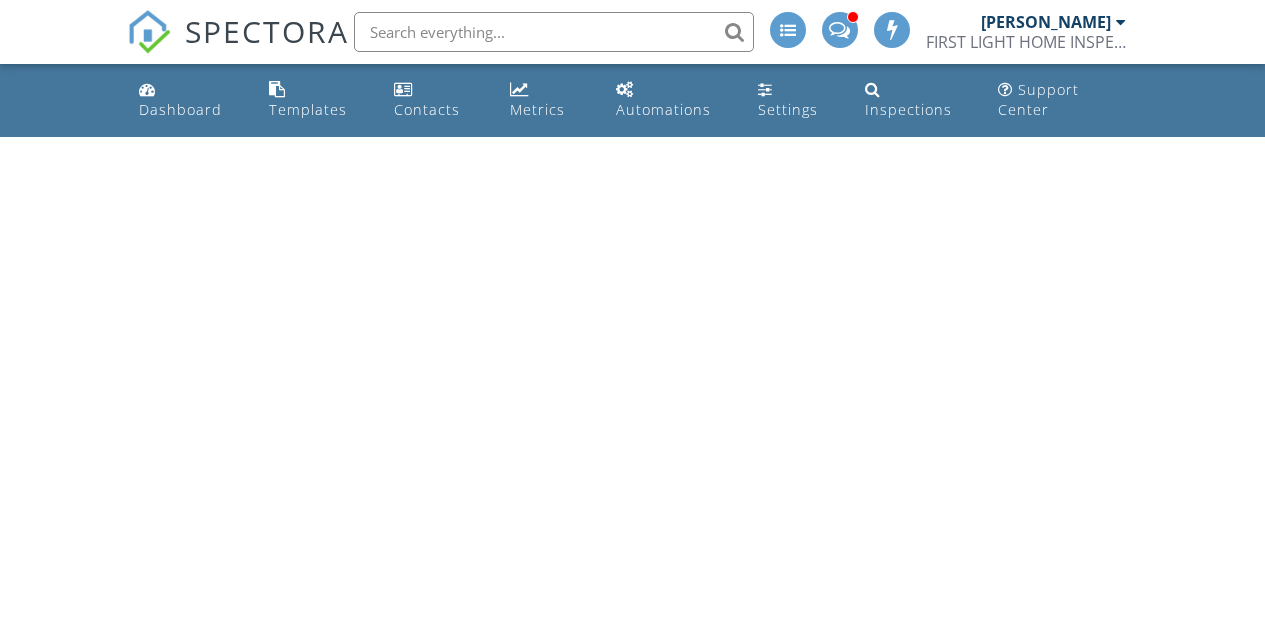 scroll, scrollTop: 0, scrollLeft: 0, axis: both 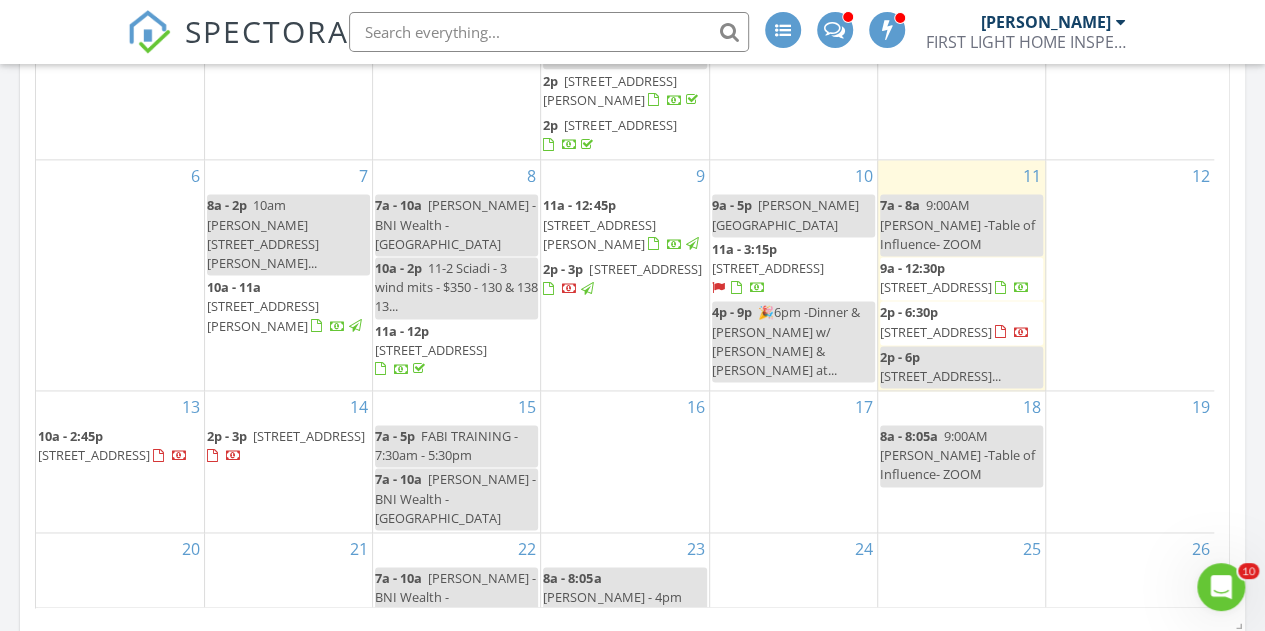 click on "1316 Fryston St, Jacksonville 32259" at bounding box center [936, 332] 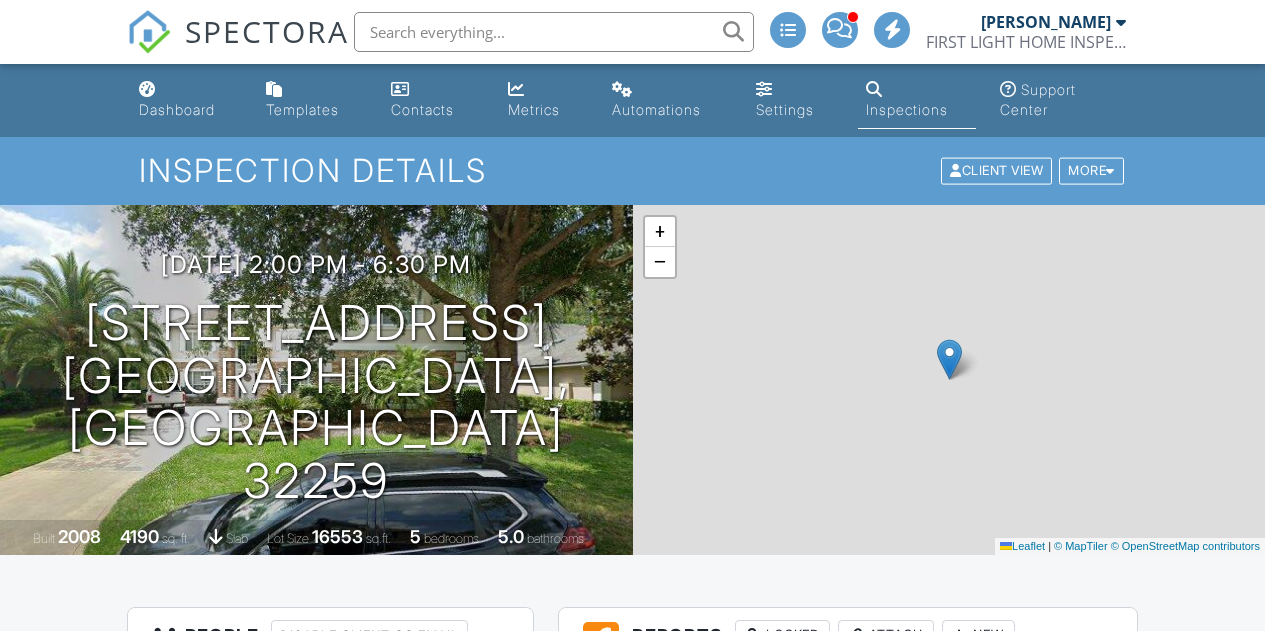 scroll, scrollTop: 0, scrollLeft: 0, axis: both 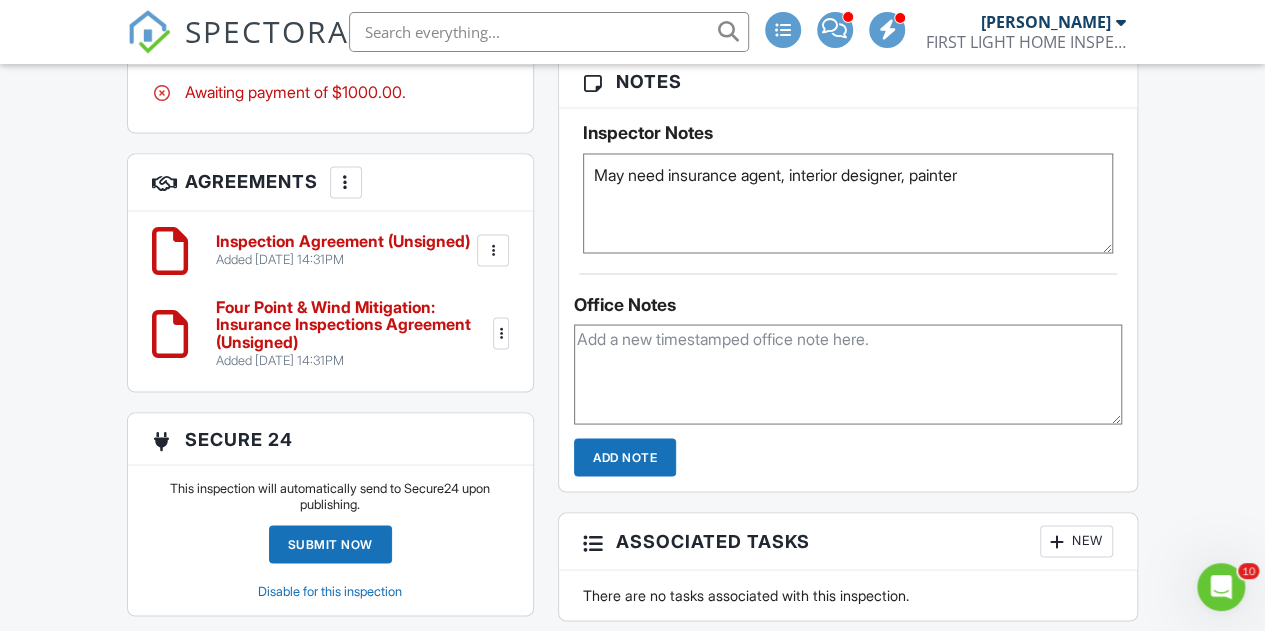 drag, startPoint x: 1278, startPoint y: 81, endPoint x: 1240, endPoint y: 329, distance: 250.8944 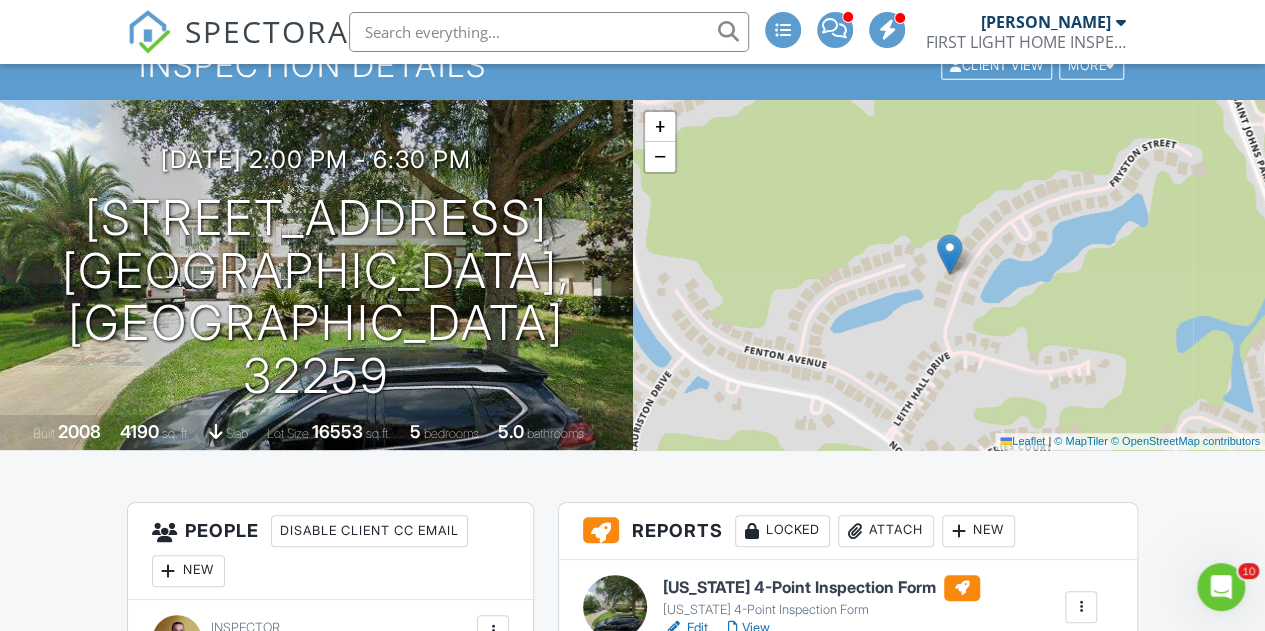 scroll, scrollTop: 124, scrollLeft: 0, axis: vertical 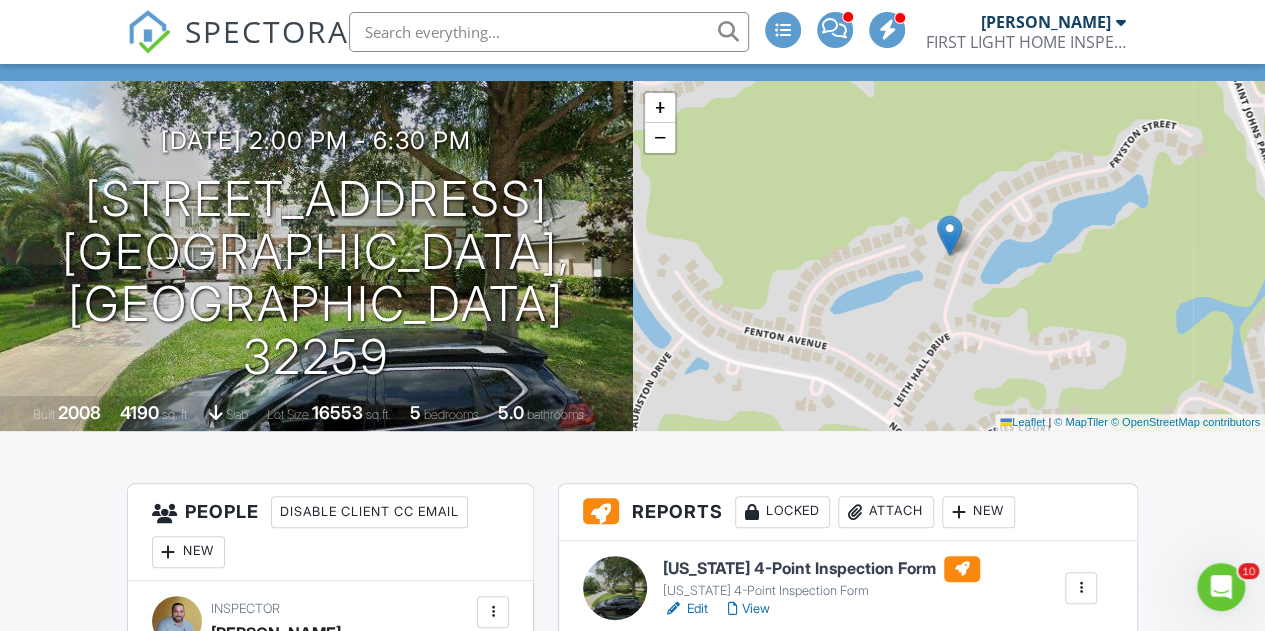 click on "SPECTORA" at bounding box center [267, 31] 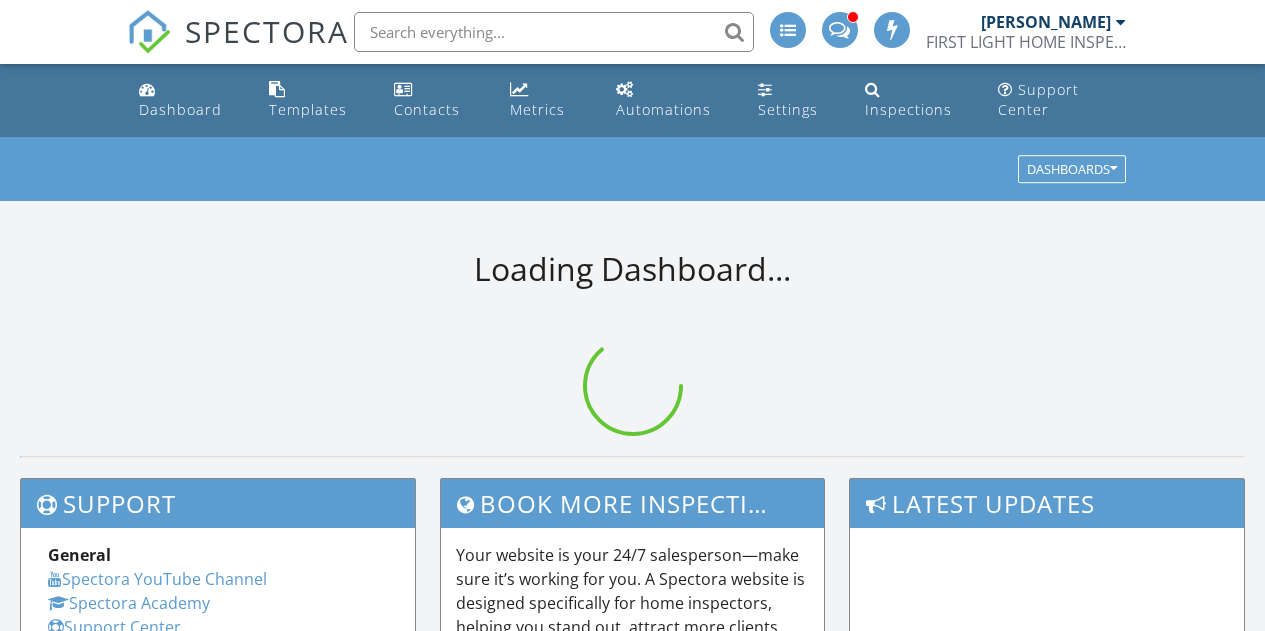 scroll, scrollTop: 0, scrollLeft: 0, axis: both 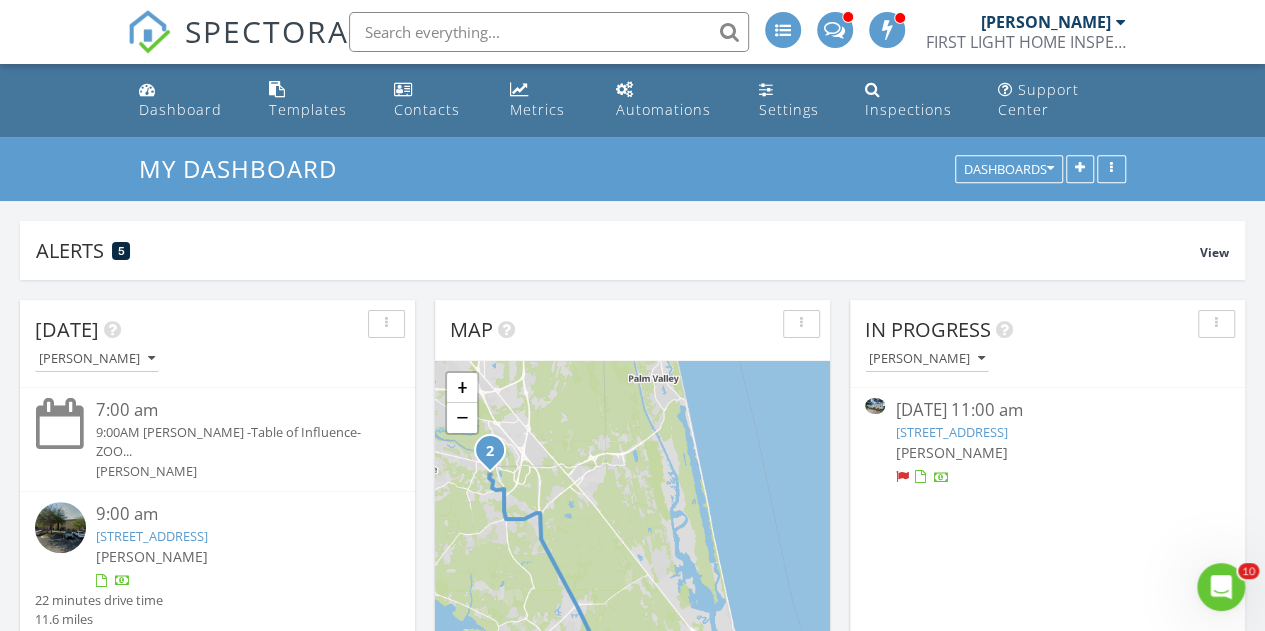 click on "[STREET_ADDRESS]" at bounding box center (951, 432) 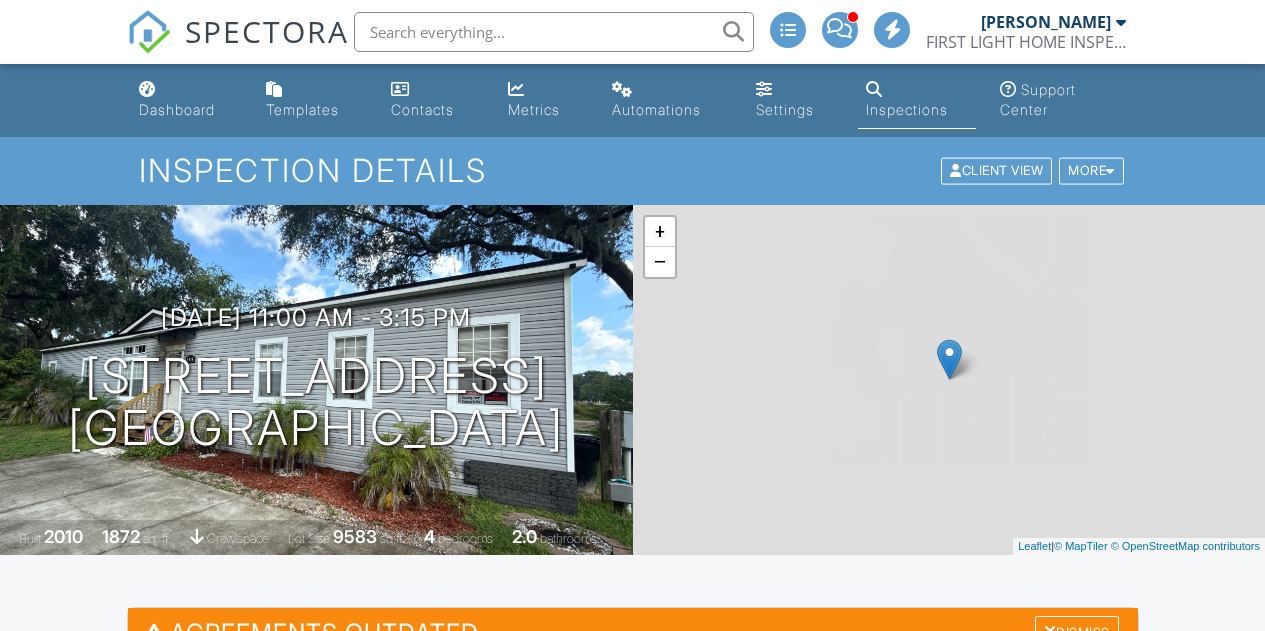 scroll, scrollTop: 0, scrollLeft: 0, axis: both 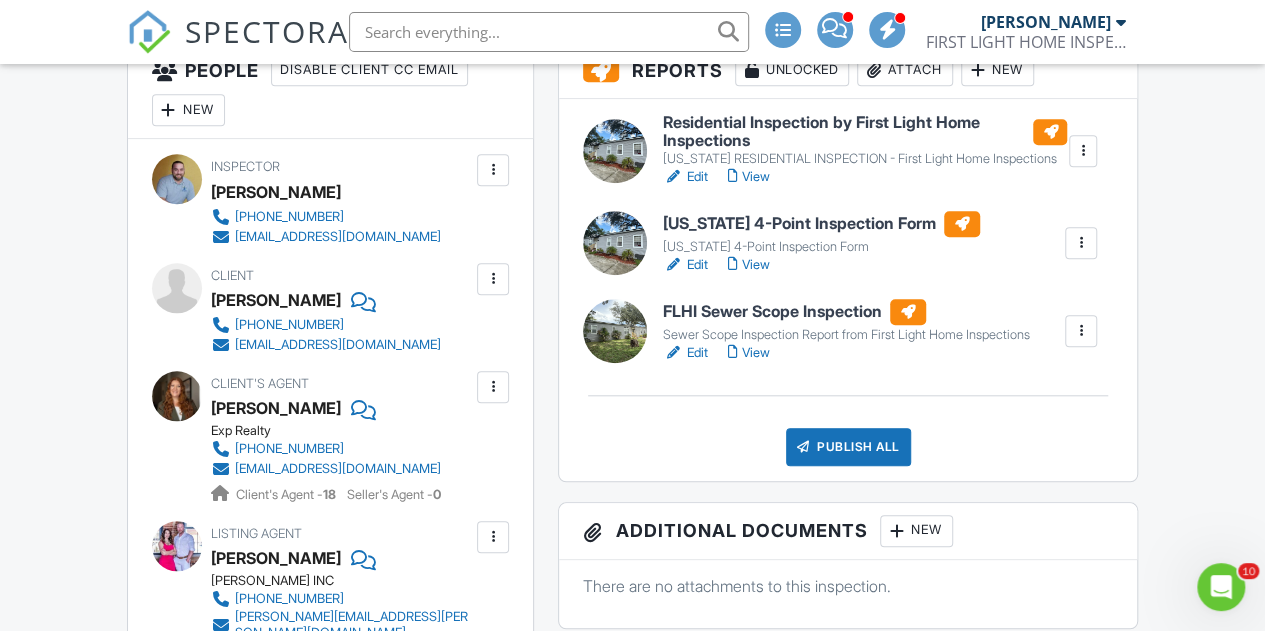 drag, startPoint x: 1270, startPoint y: 55, endPoint x: 1266, endPoint y: 161, distance: 106.07545 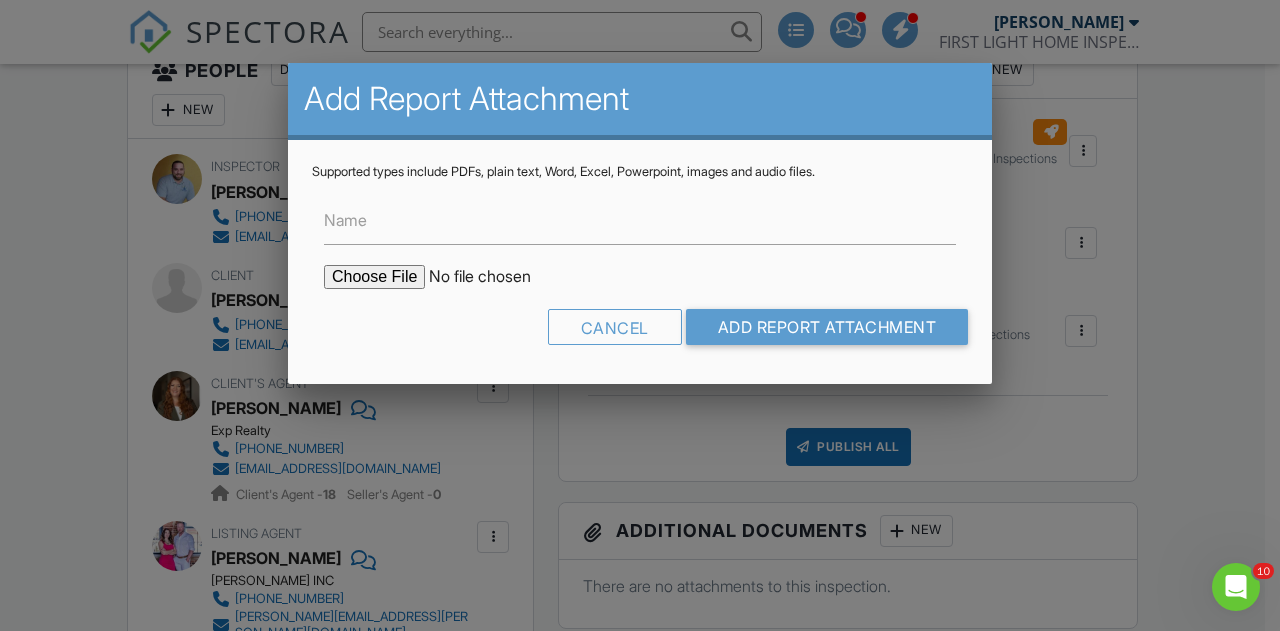 click at bounding box center (494, 277) 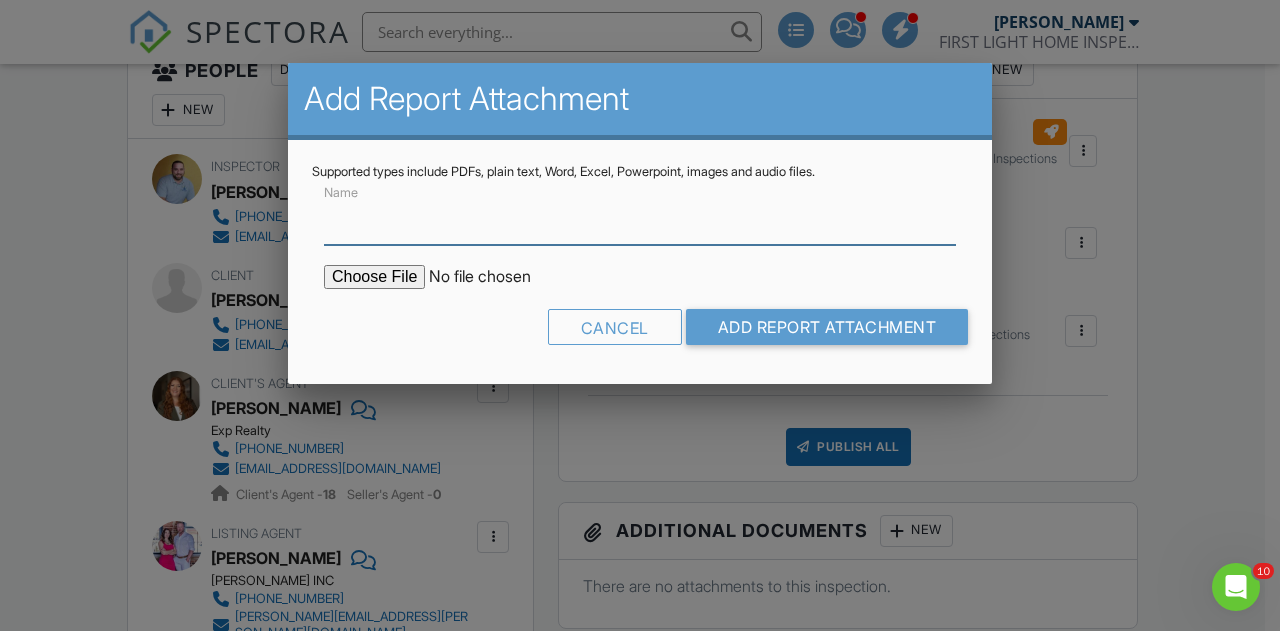 click on "Name" at bounding box center [640, 220] 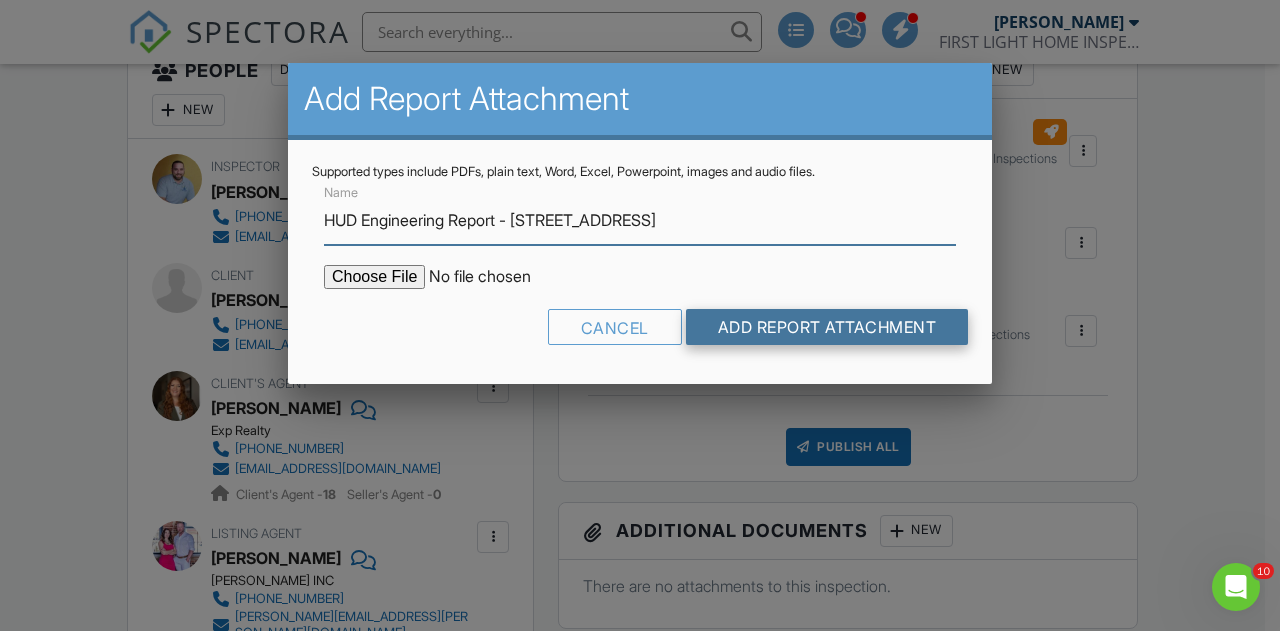 type on "HUD Engineering Report - [STREET_ADDRESS]" 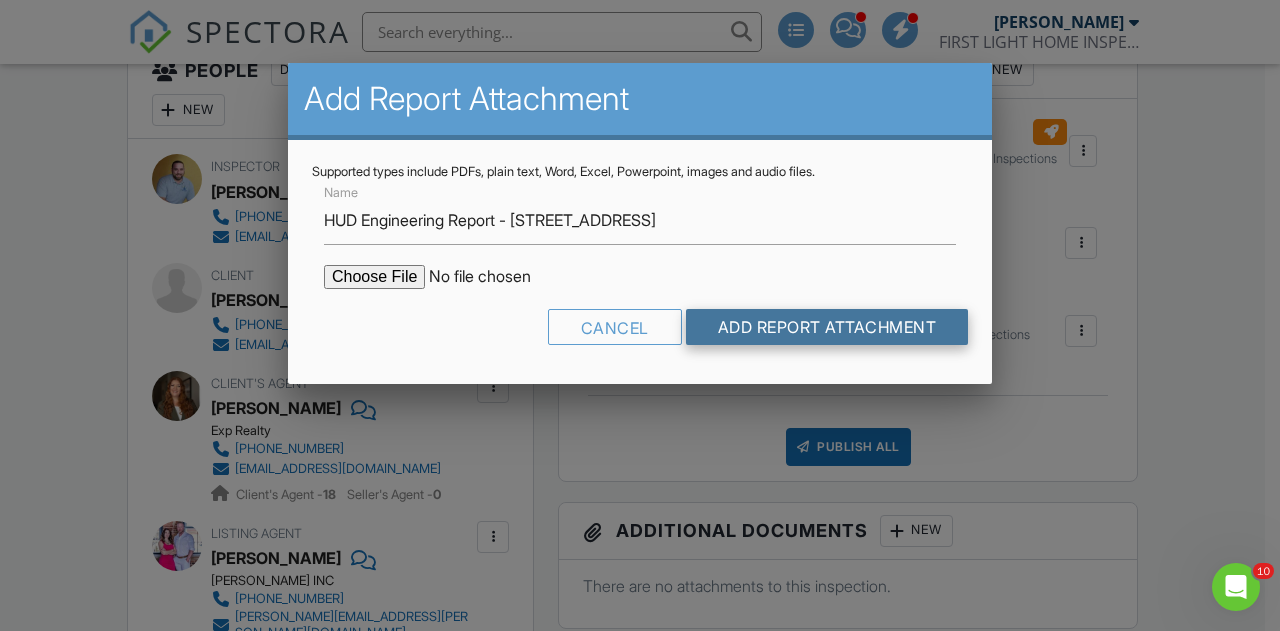 click on "Add Report Attachment" at bounding box center (827, 327) 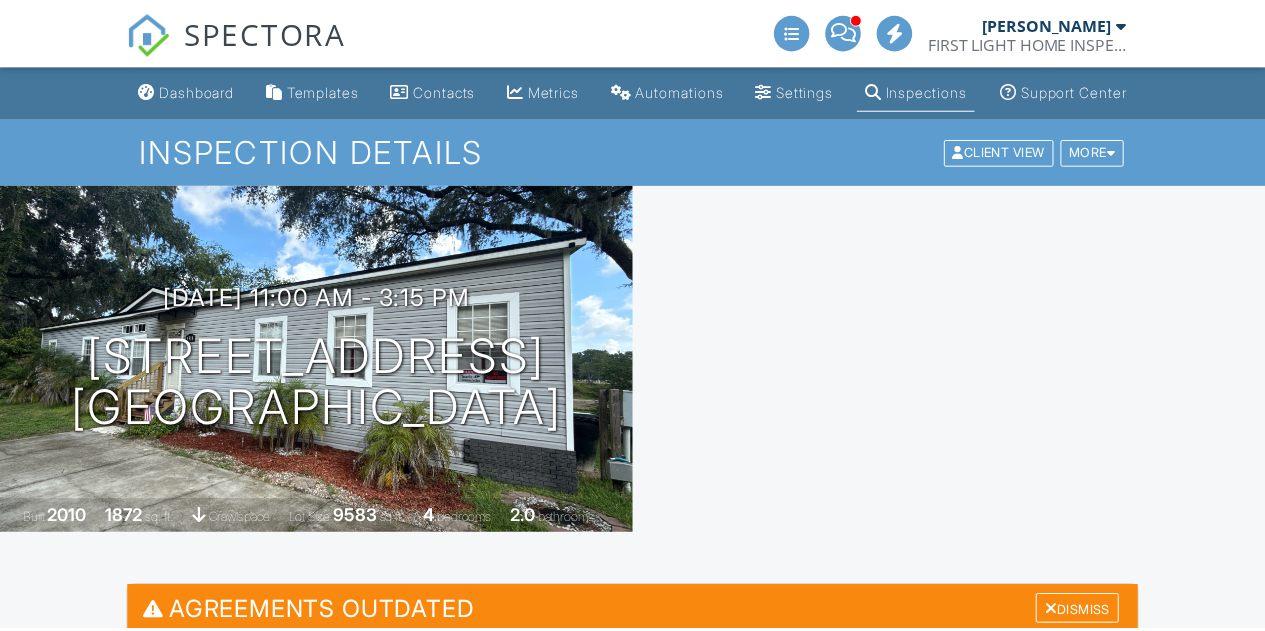 scroll, scrollTop: 0, scrollLeft: 0, axis: both 